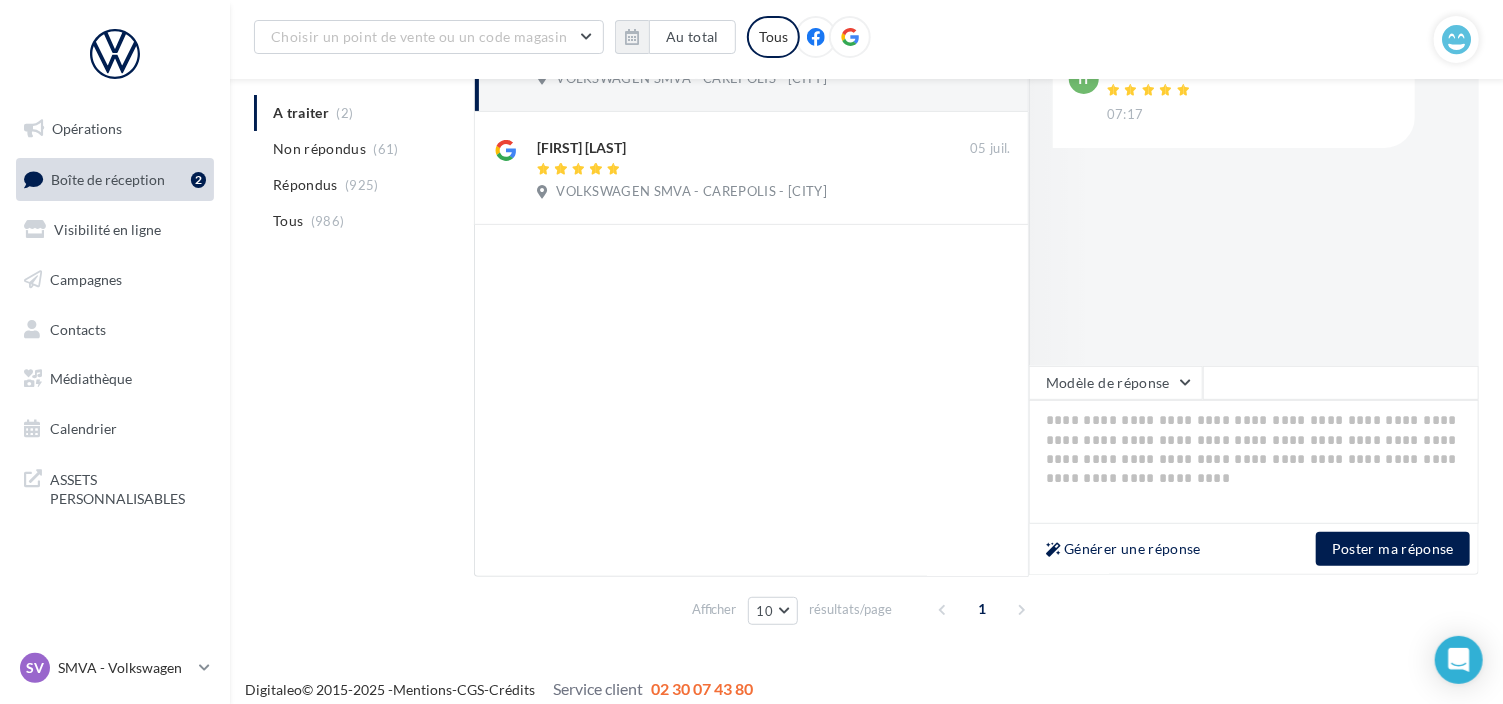 scroll, scrollTop: 341, scrollLeft: 0, axis: vertical 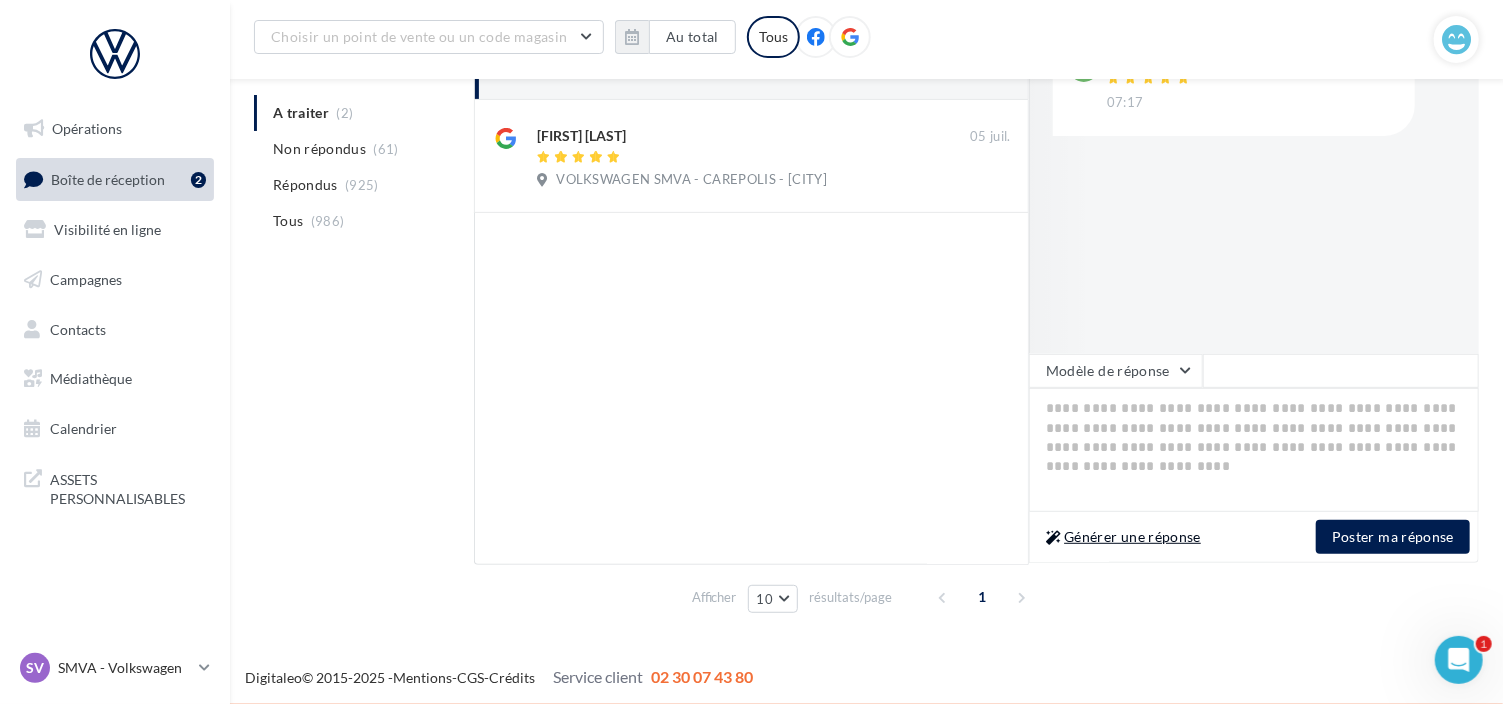click on "Générer une réponse" at bounding box center [1123, 537] 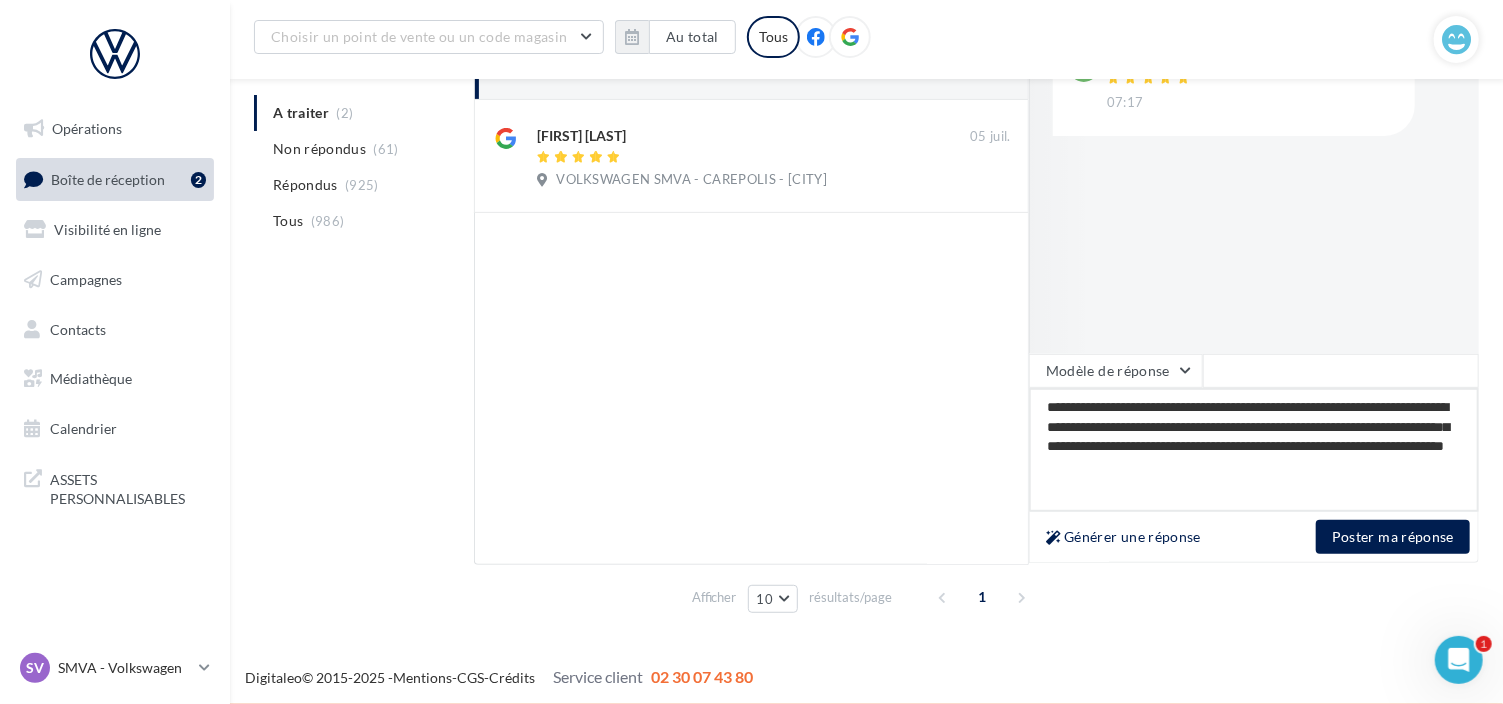 click on "**********" at bounding box center (1254, 450) 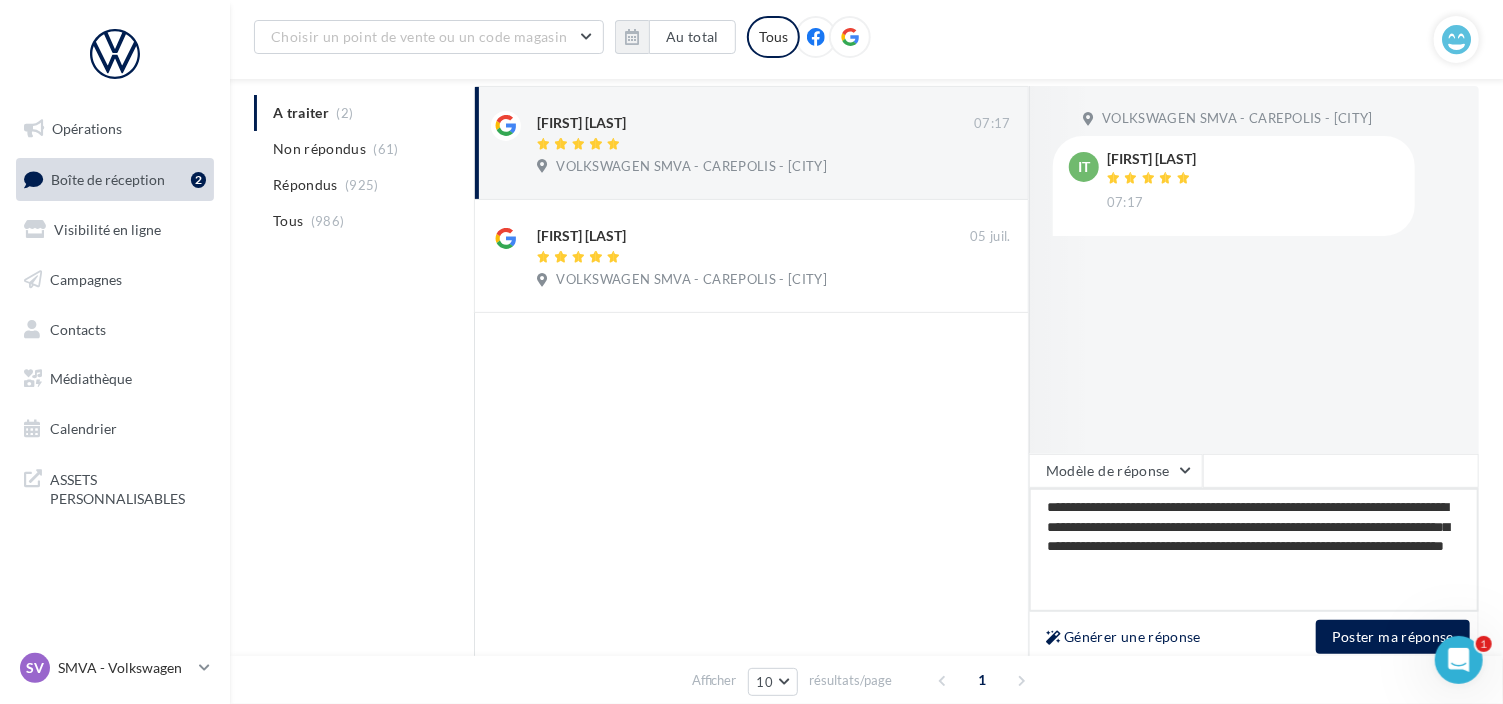 click on "**********" at bounding box center [1254, 550] 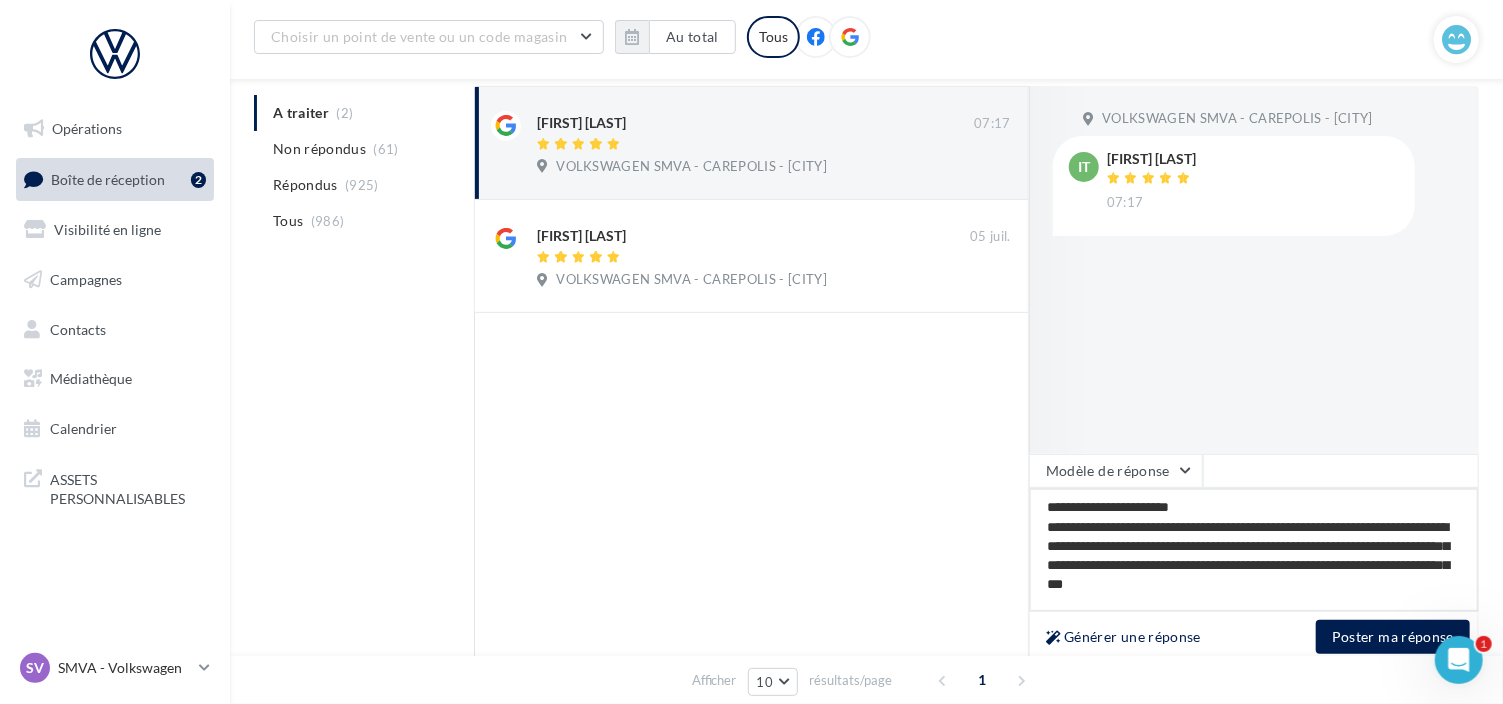 click on "**********" at bounding box center (1254, 550) 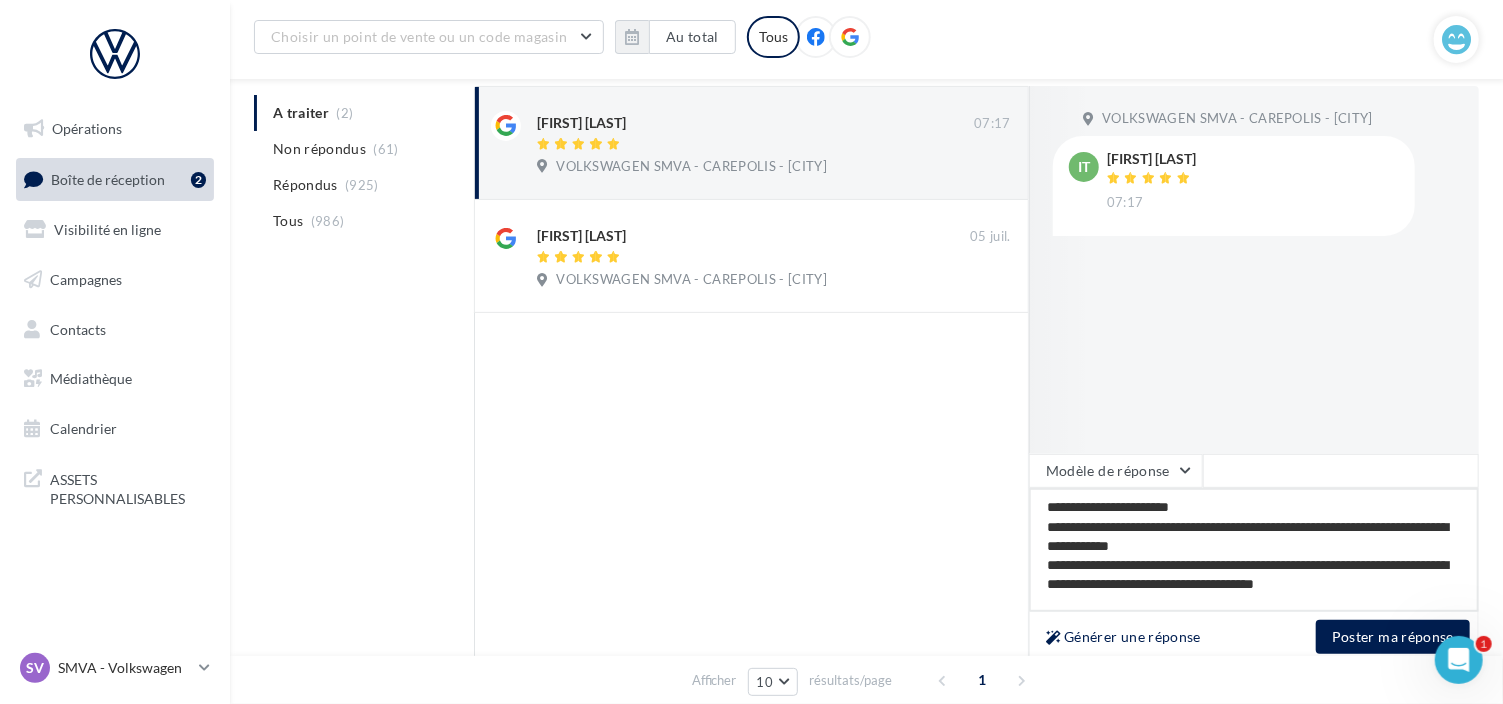 click on "**********" at bounding box center (1254, 550) 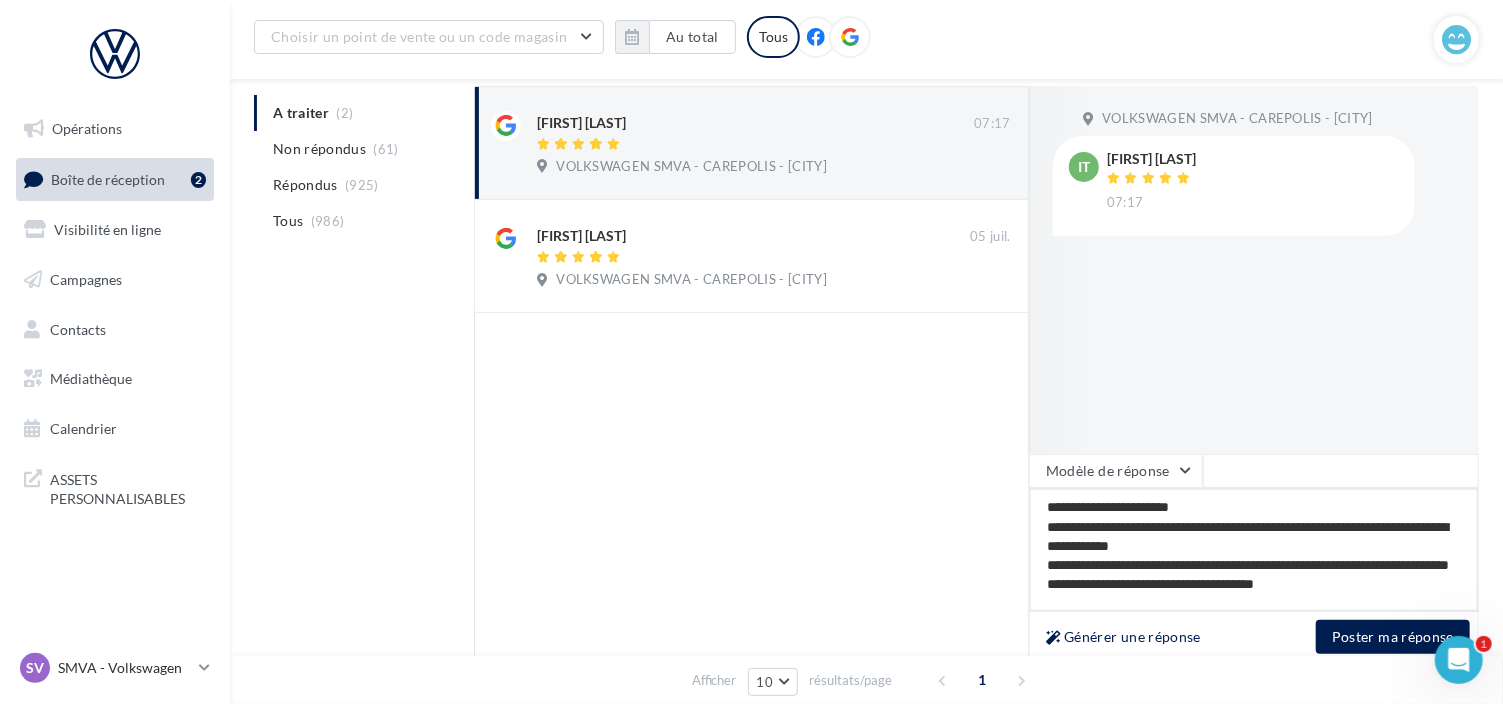 scroll, scrollTop: 1, scrollLeft: 0, axis: vertical 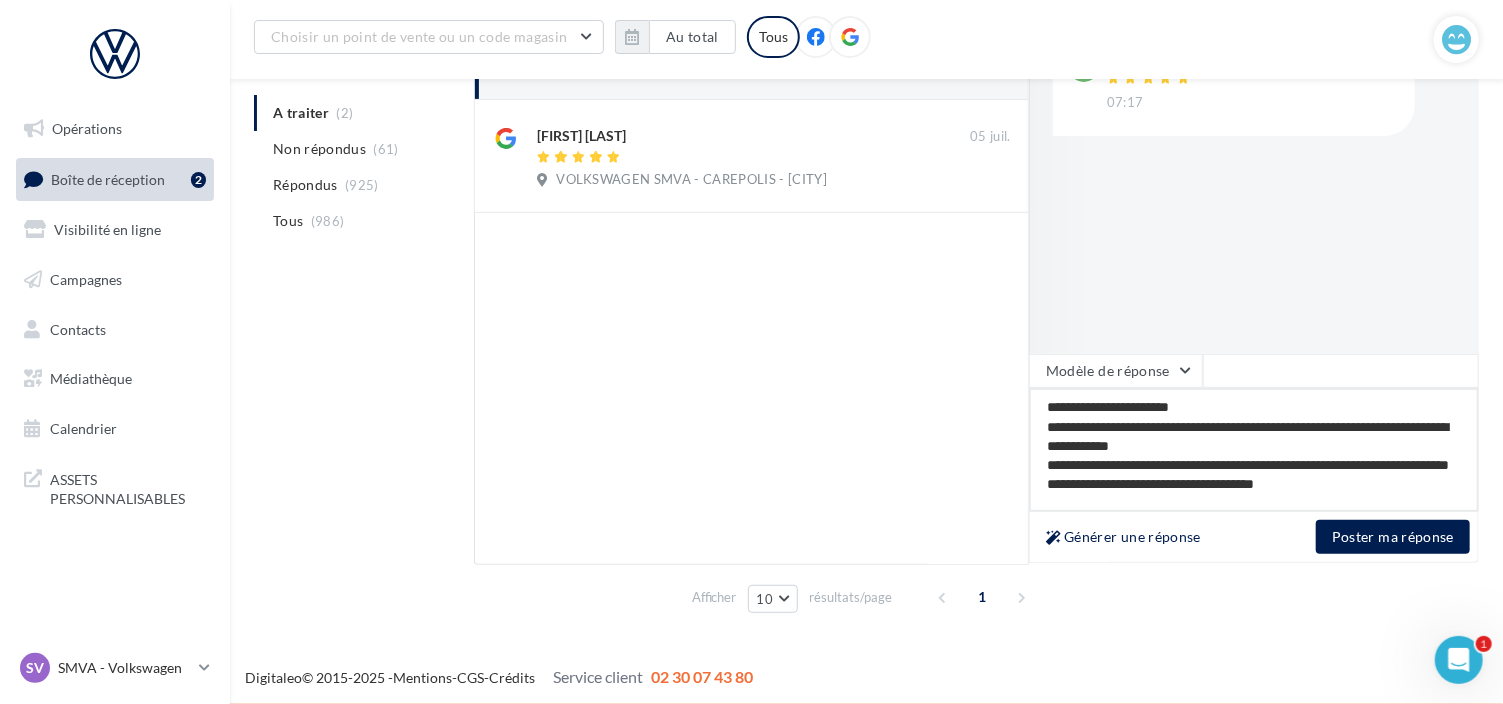 drag, startPoint x: 1302, startPoint y: 501, endPoint x: 1103, endPoint y: 500, distance: 199.00252 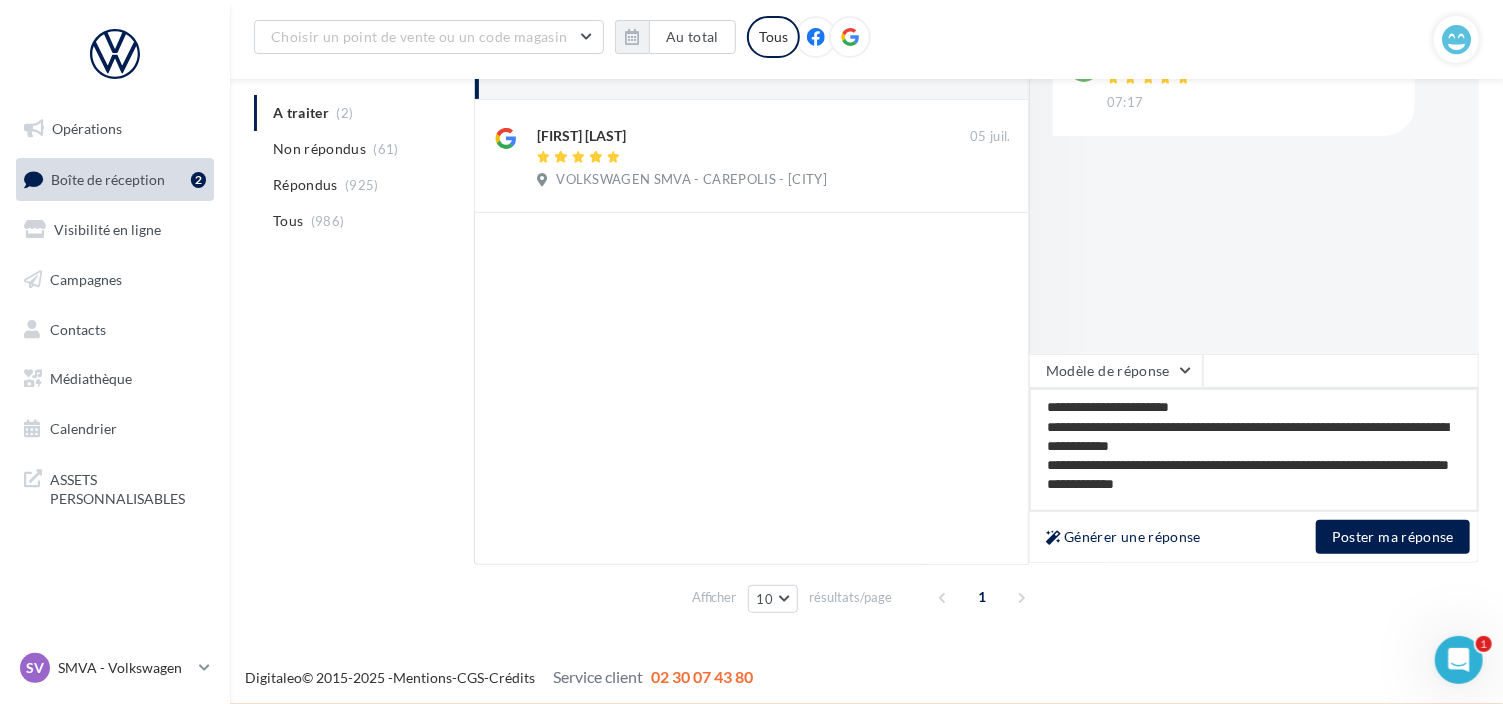 scroll, scrollTop: 20, scrollLeft: 0, axis: vertical 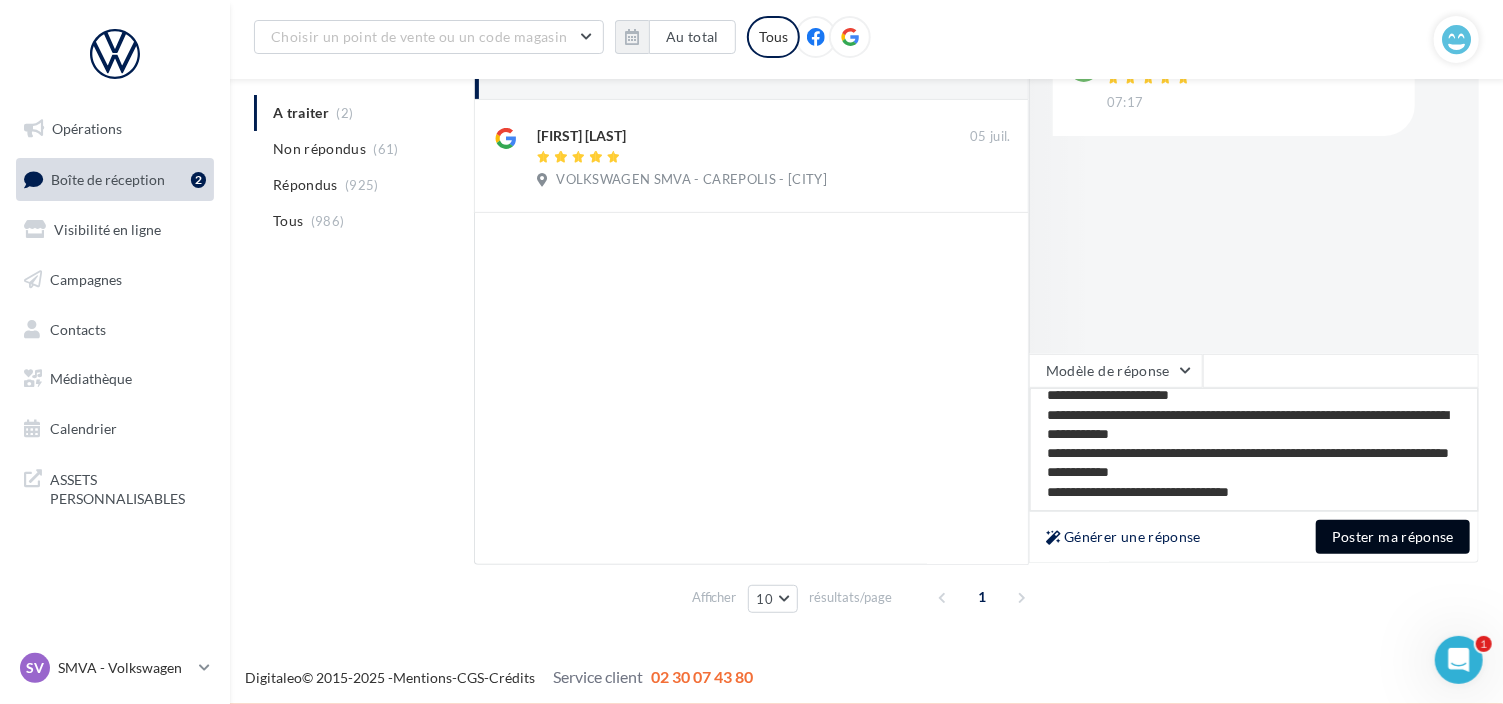type on "**********" 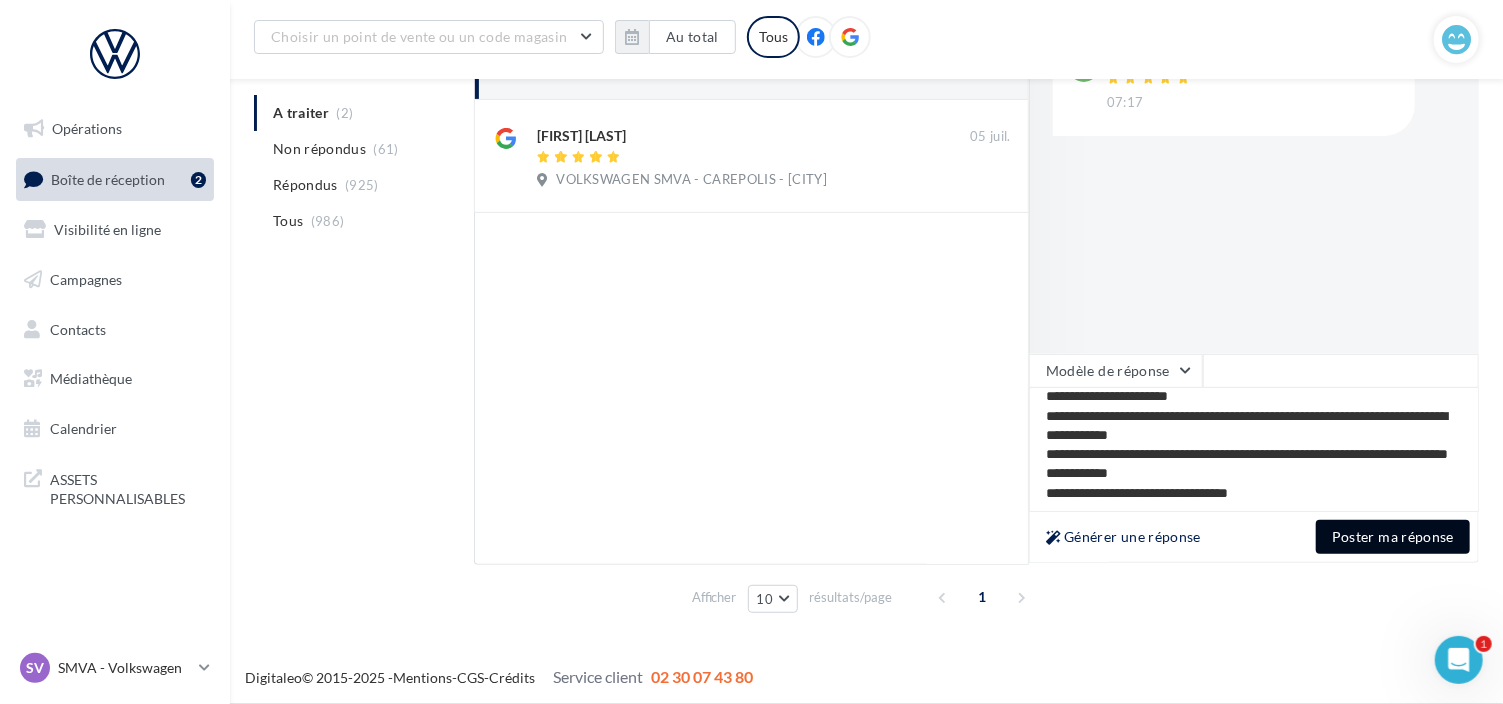 scroll, scrollTop: 19, scrollLeft: 0, axis: vertical 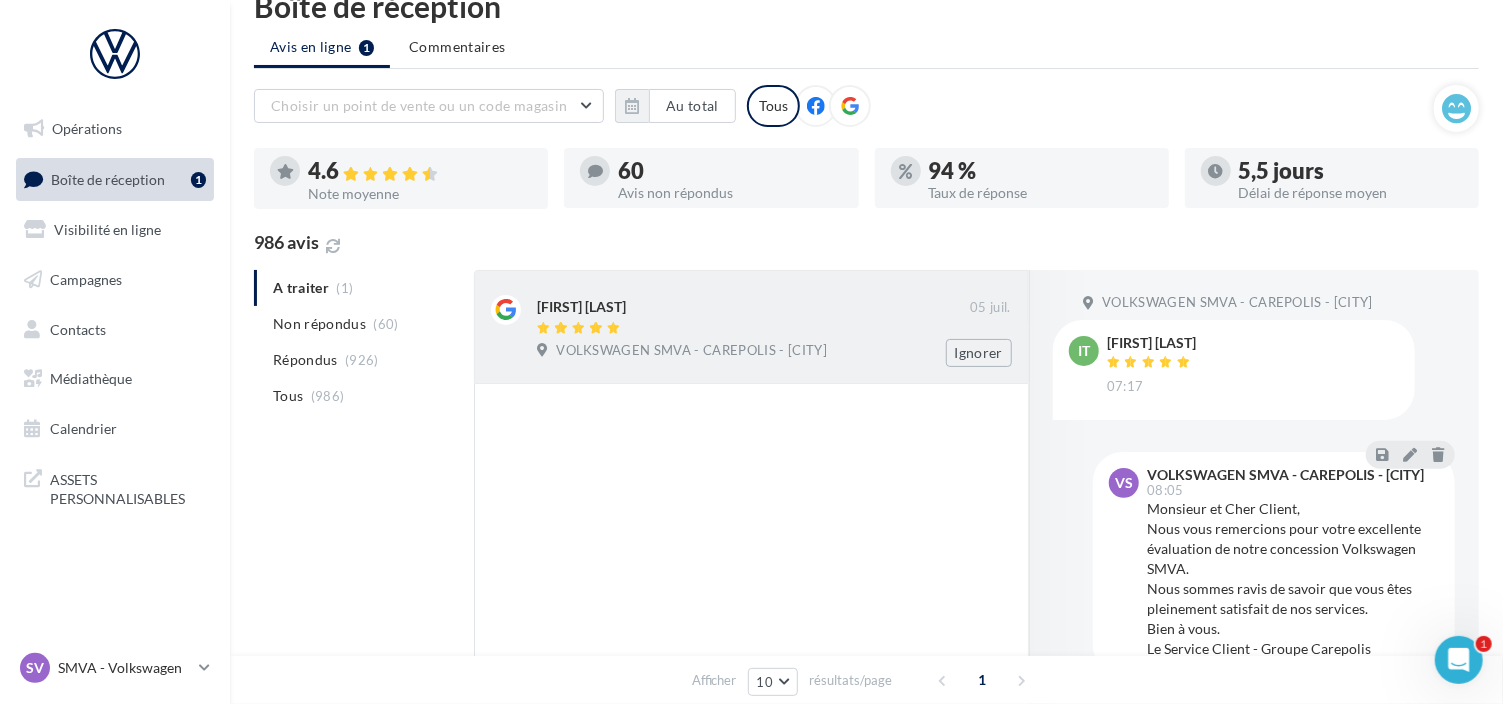 click on "VOLKSWAGEN SMVA - CAREPOLIS - [CITY]" at bounding box center [691, 351] 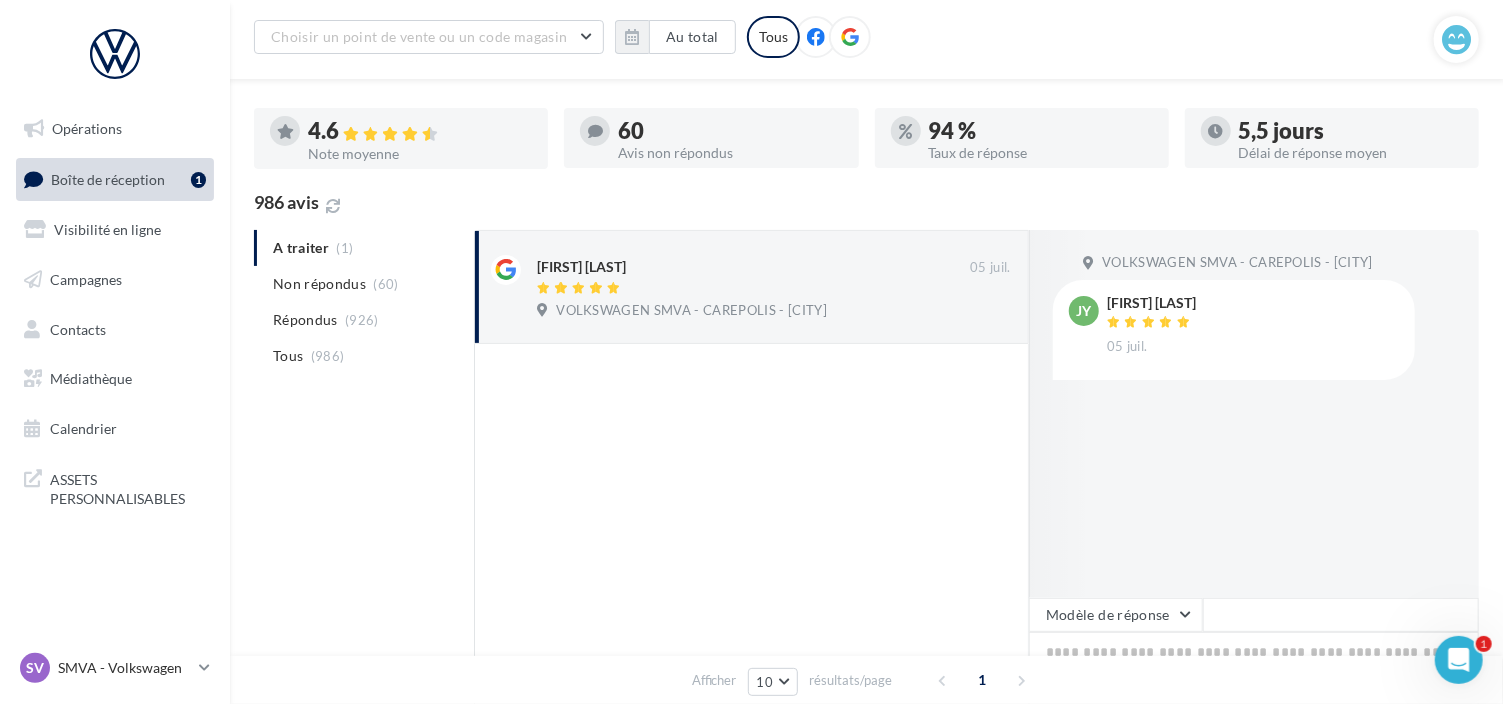 scroll, scrollTop: 141, scrollLeft: 0, axis: vertical 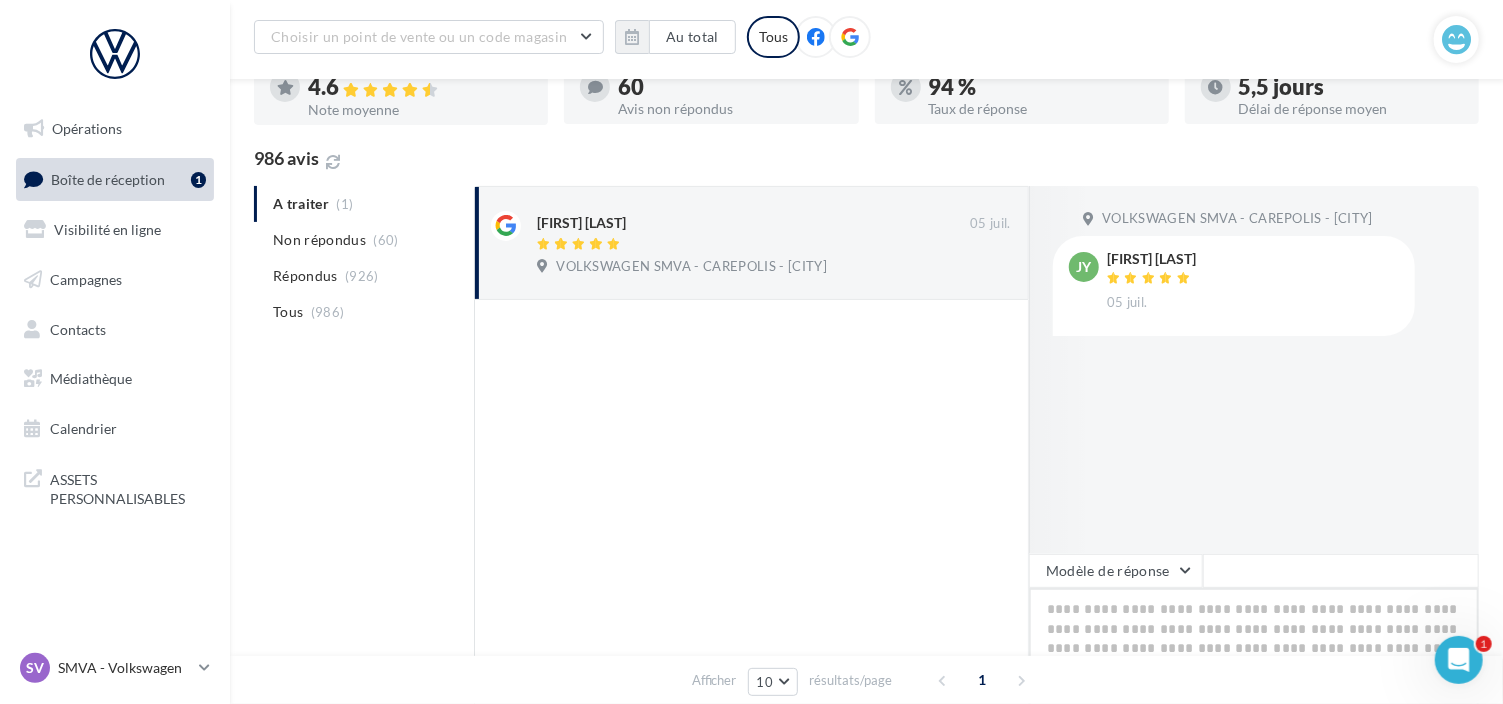 click at bounding box center [1254, 650] 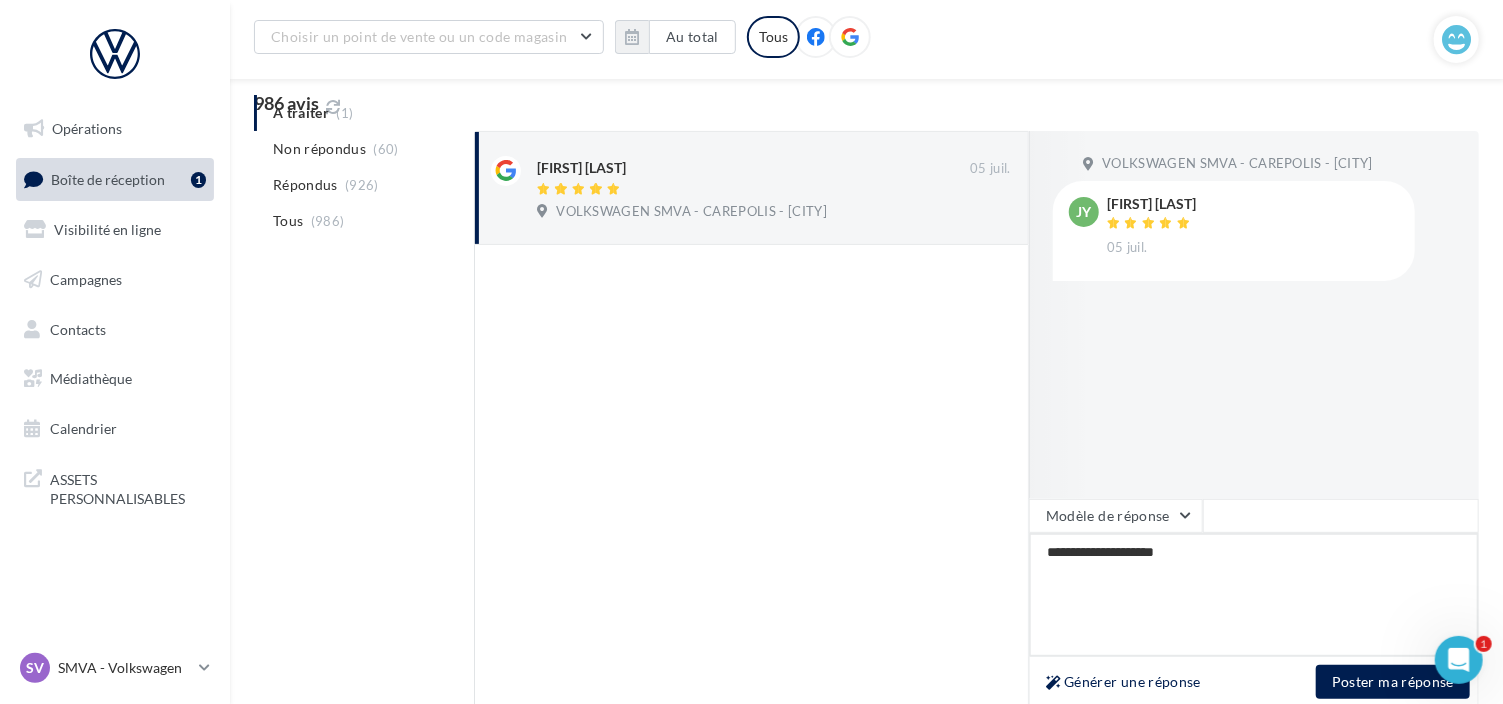 scroll, scrollTop: 341, scrollLeft: 0, axis: vertical 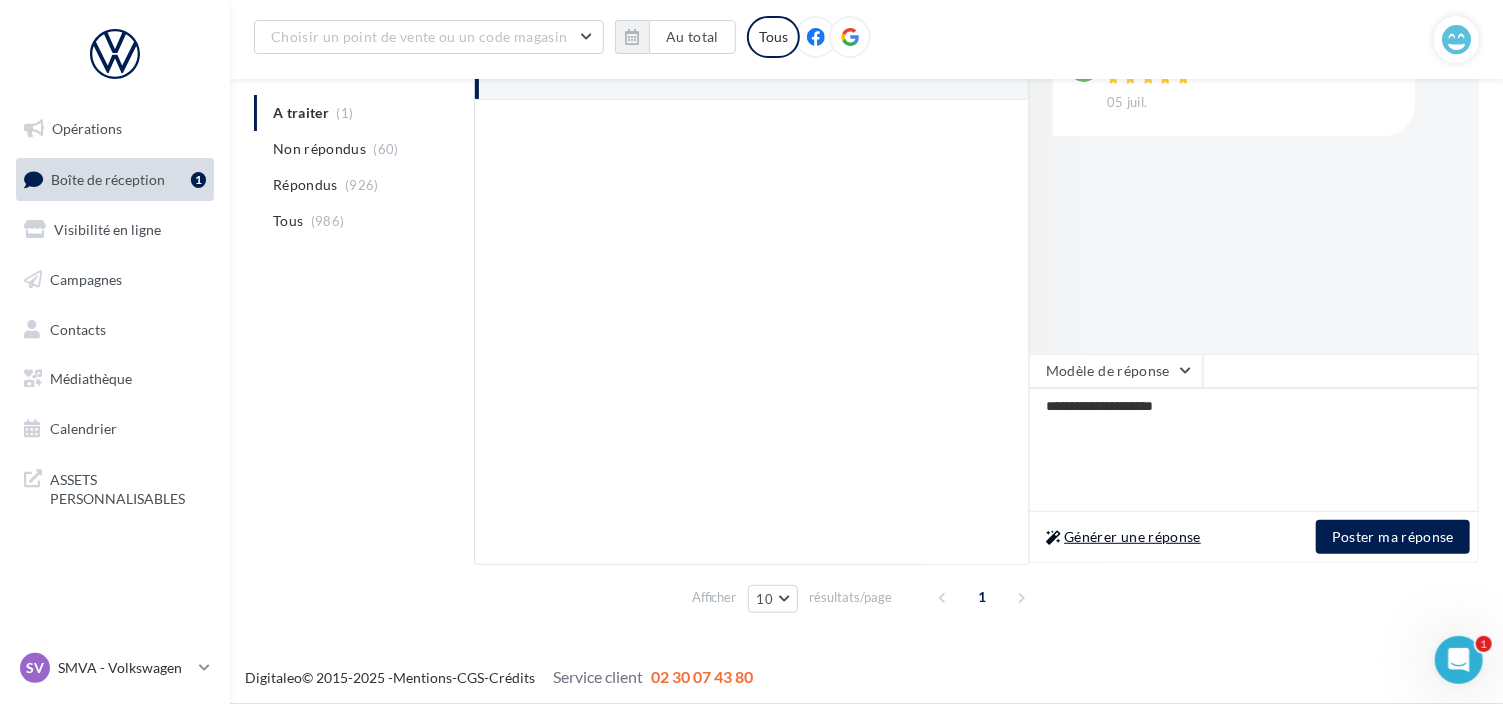 click on "Générer une réponse" at bounding box center [1123, 537] 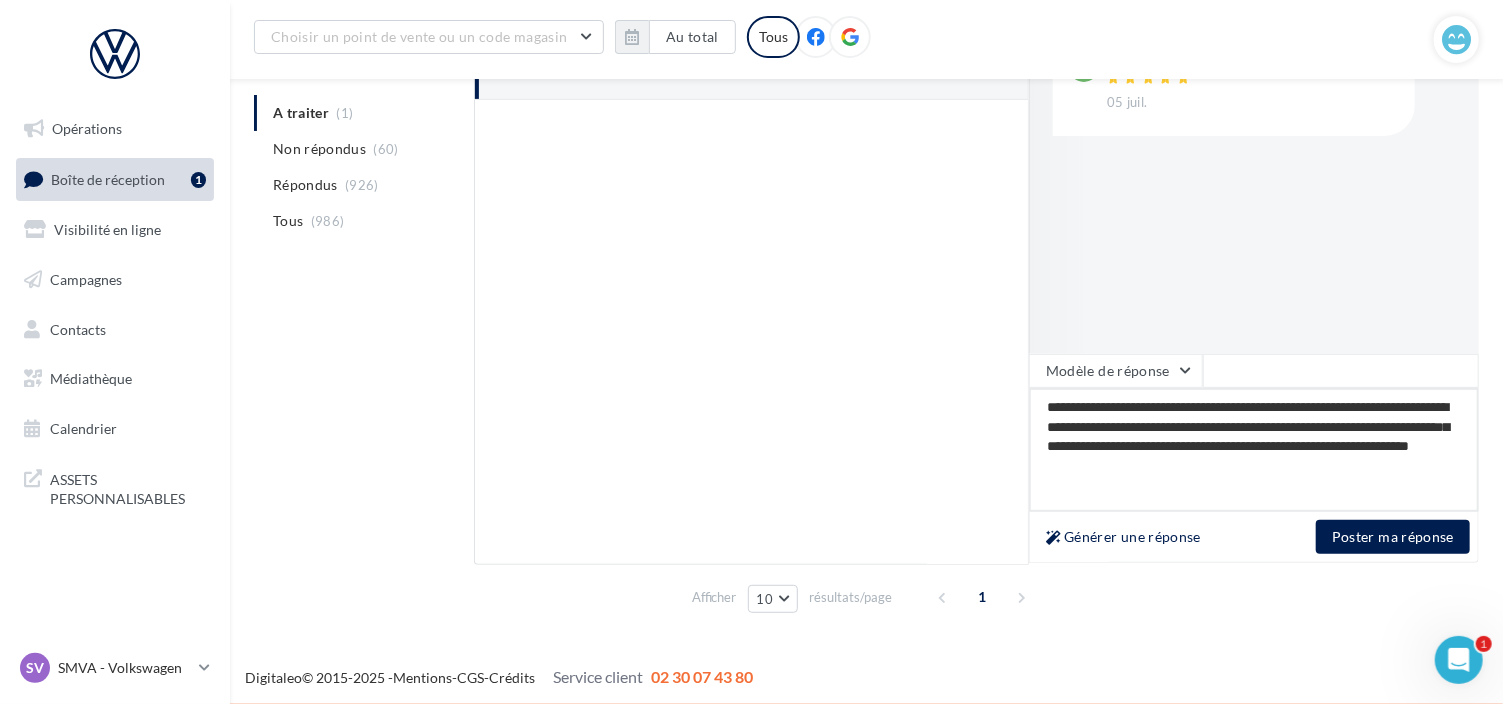 click on "**********" at bounding box center [1254, 450] 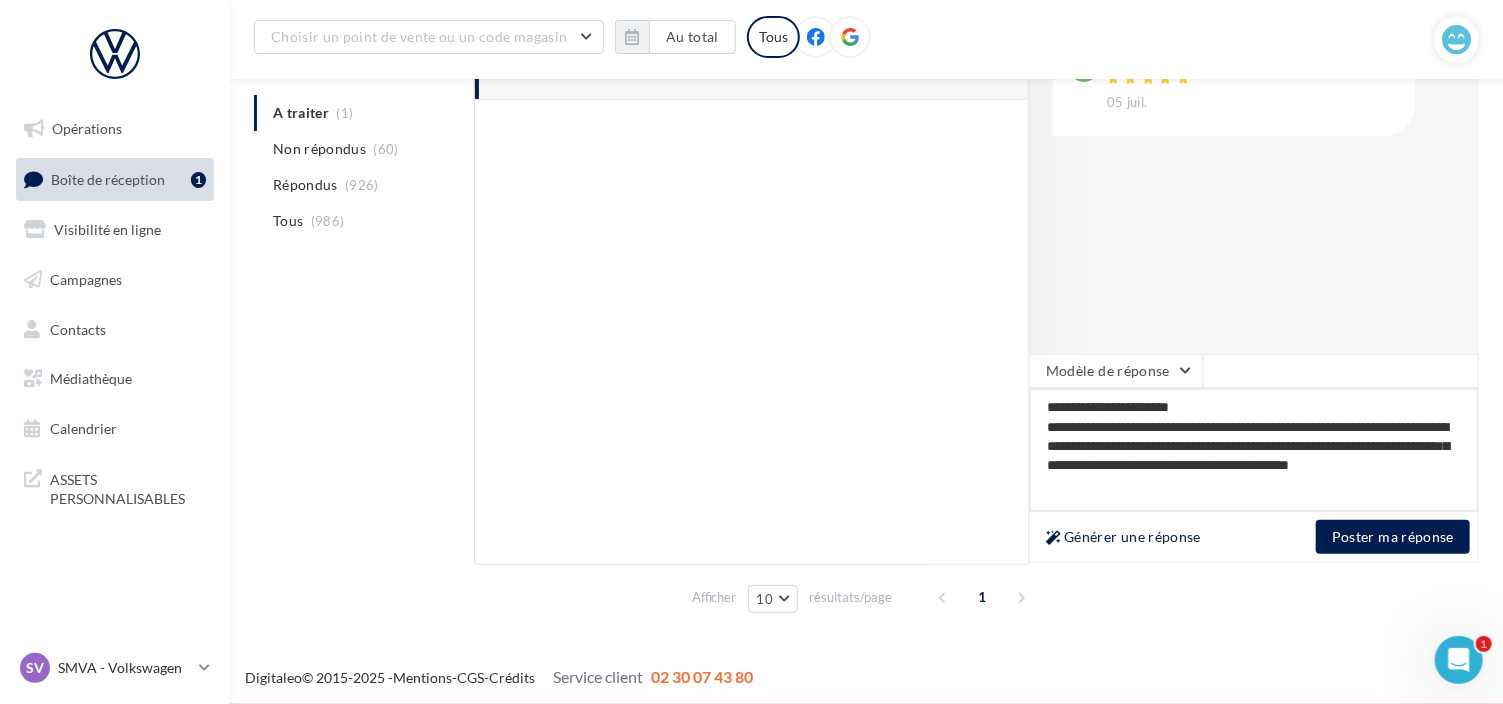 drag, startPoint x: 1051, startPoint y: 422, endPoint x: 1241, endPoint y: 487, distance: 200.81085 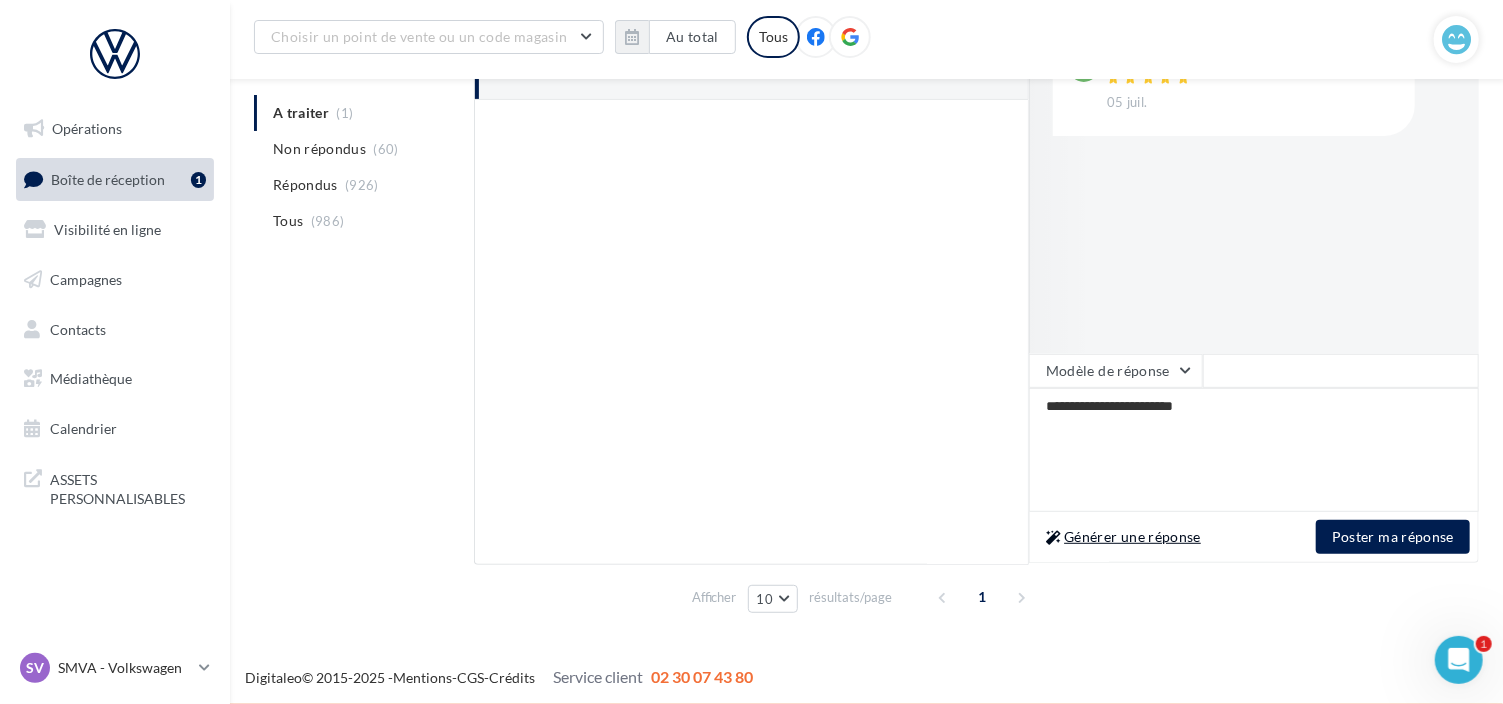 click on "Générer une réponse" at bounding box center (1123, 537) 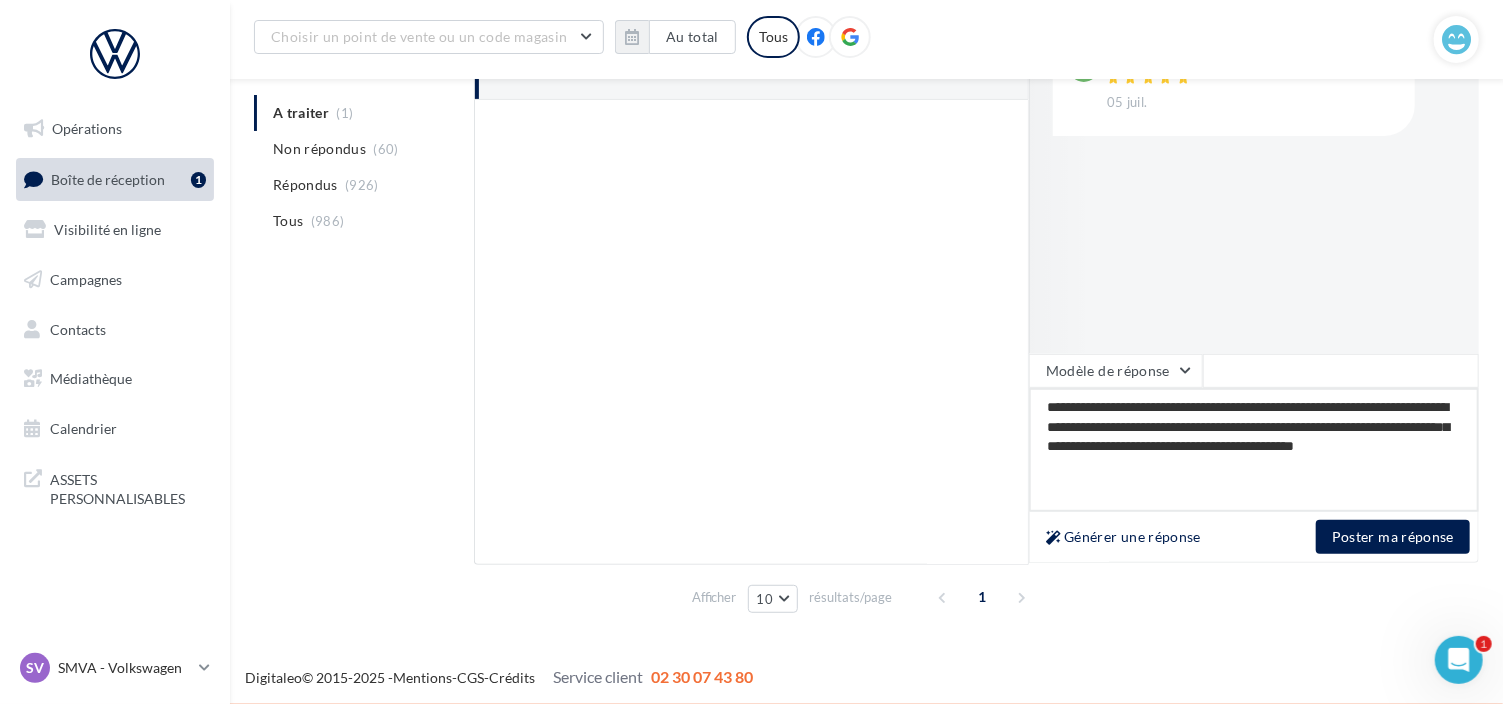 drag, startPoint x: 1145, startPoint y: 407, endPoint x: 1153, endPoint y: 400, distance: 10.630146 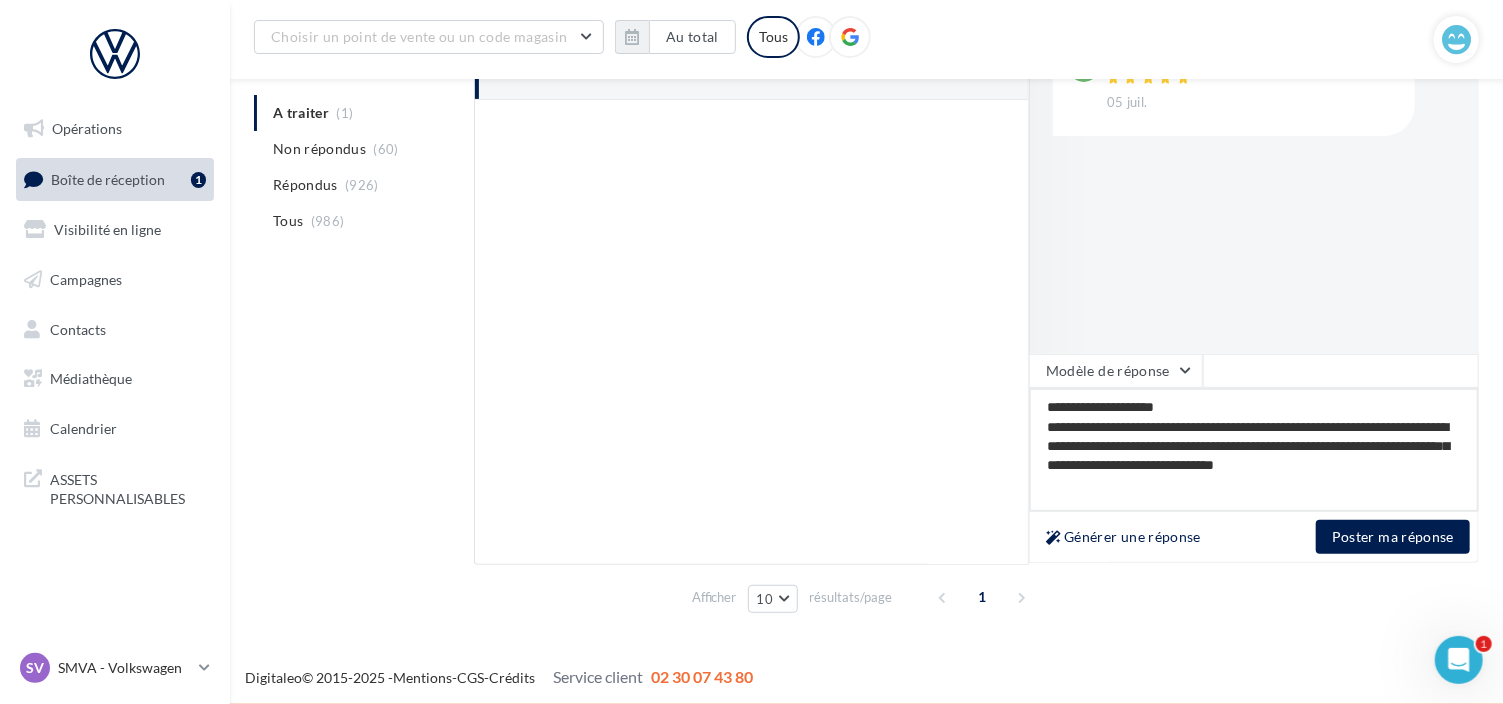 click on "**********" at bounding box center [1254, 450] 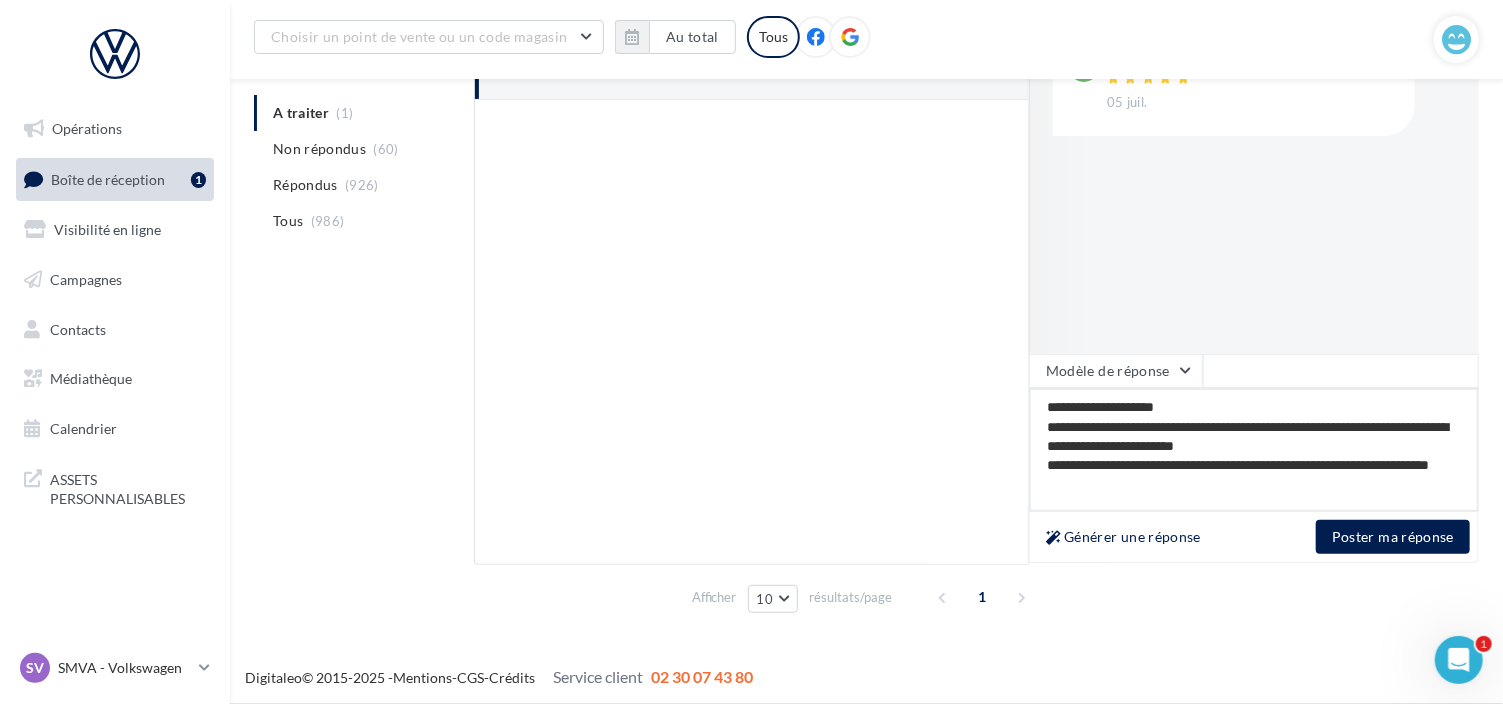 click on "**********" at bounding box center (1254, 450) 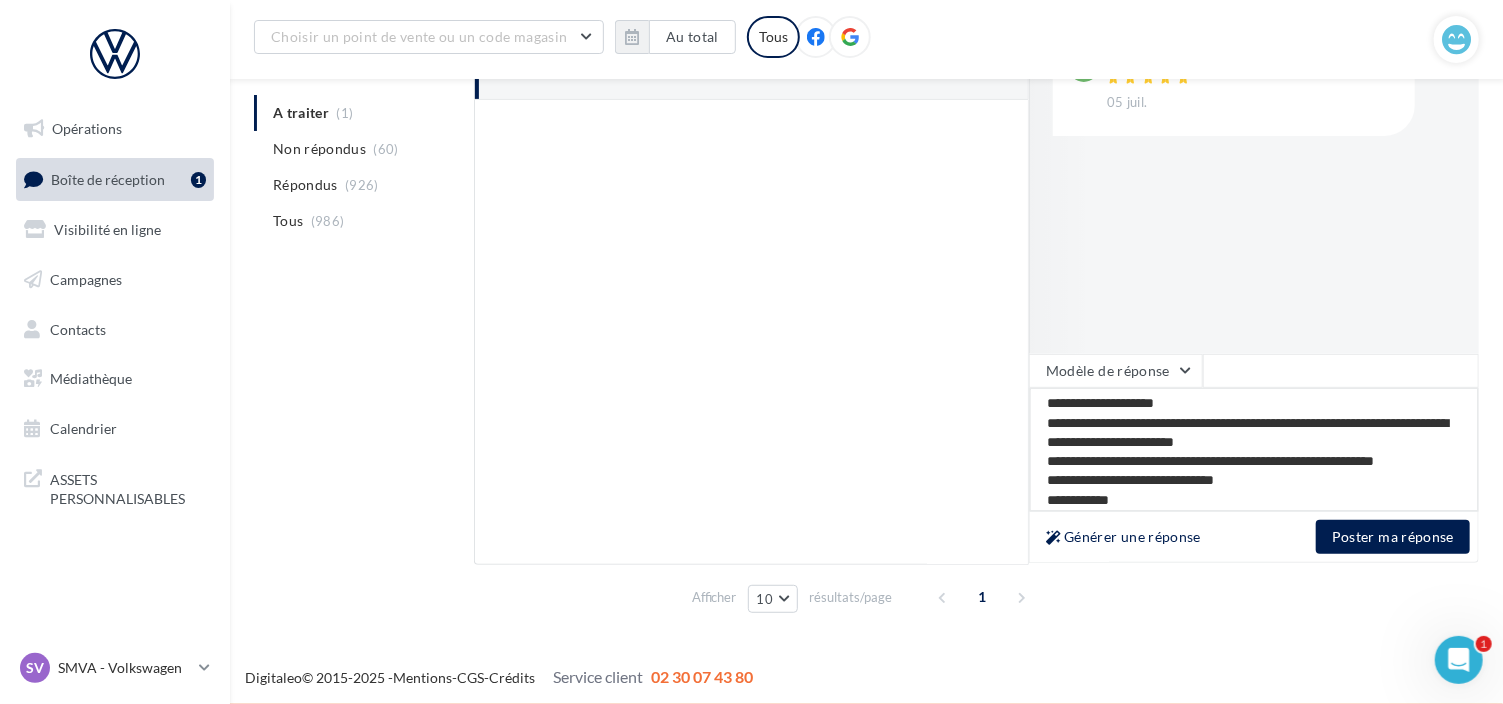 scroll, scrollTop: 0, scrollLeft: 0, axis: both 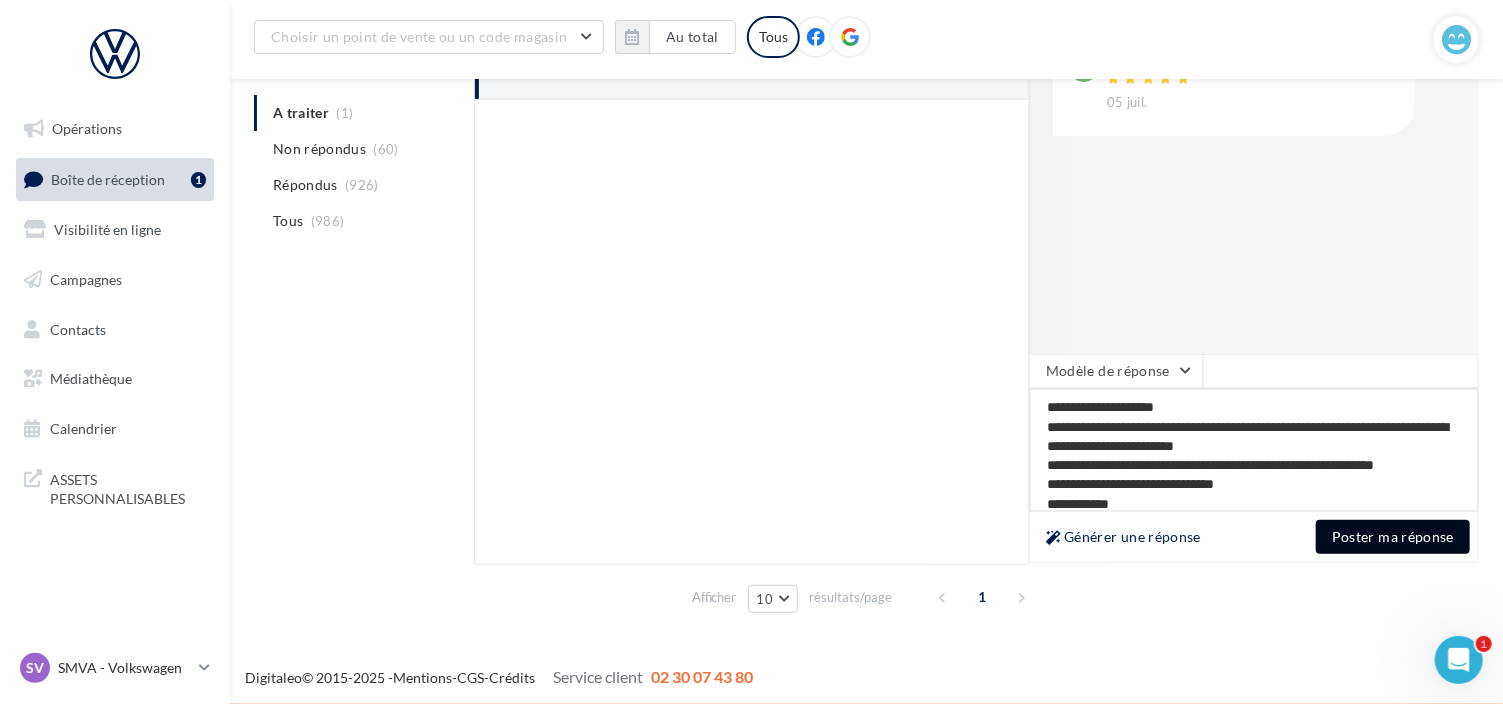 type on "**********" 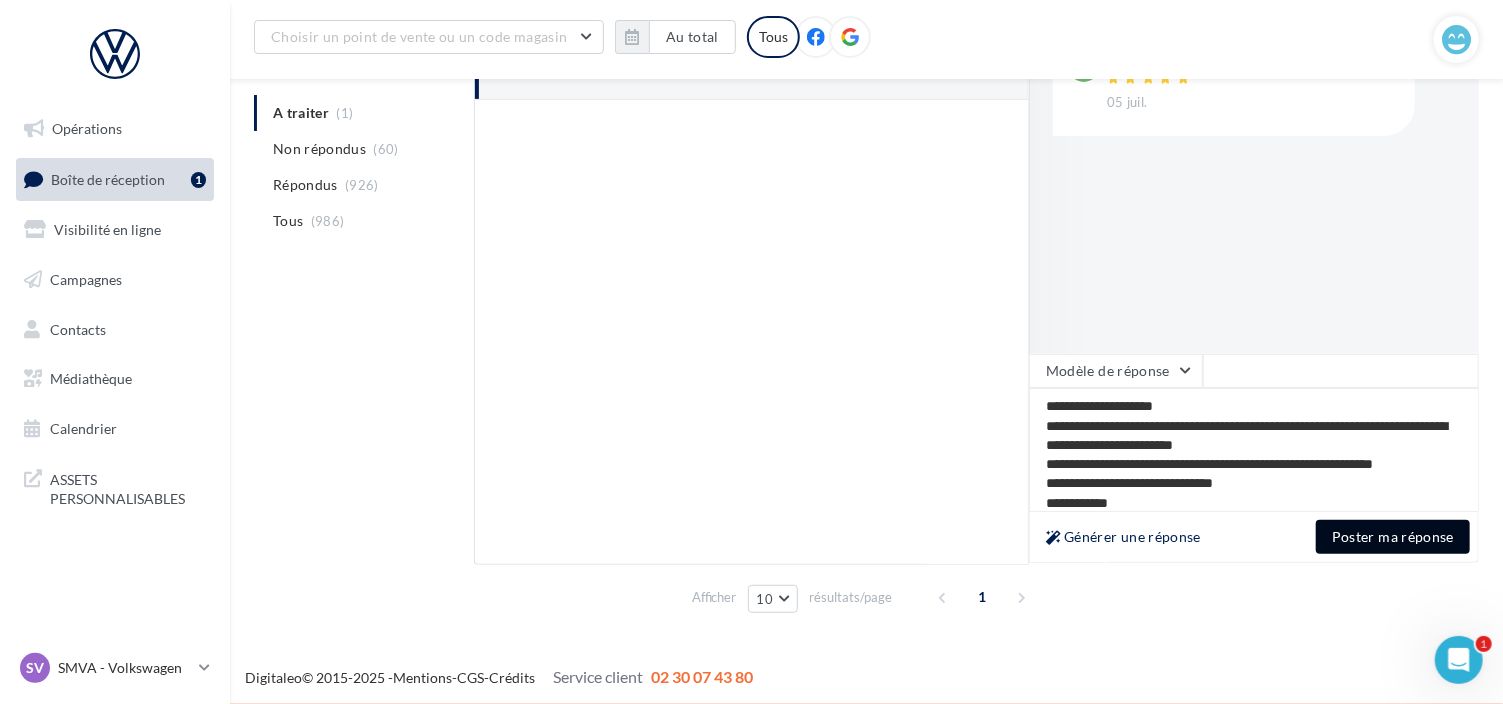 click on "Poster ma réponse" at bounding box center (1393, 537) 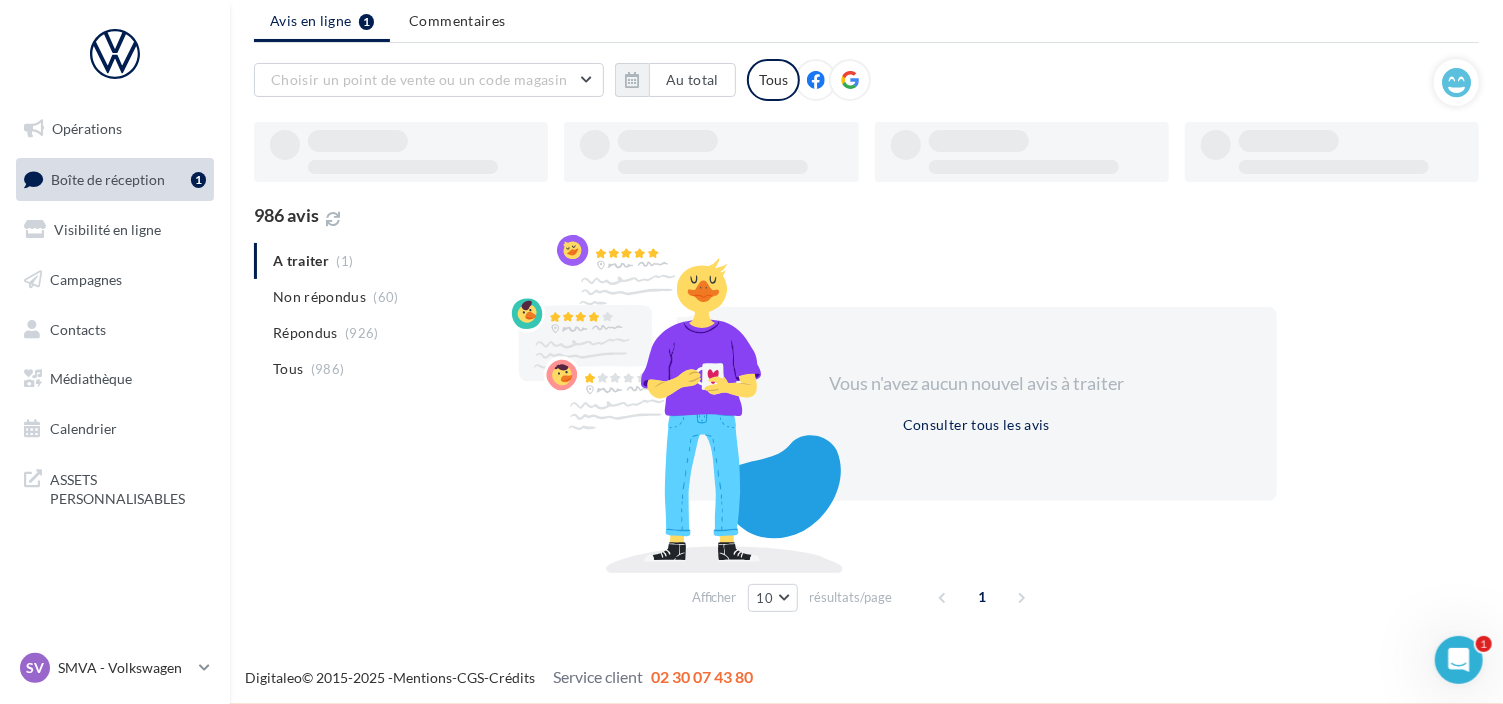 scroll, scrollTop: 31, scrollLeft: 0, axis: vertical 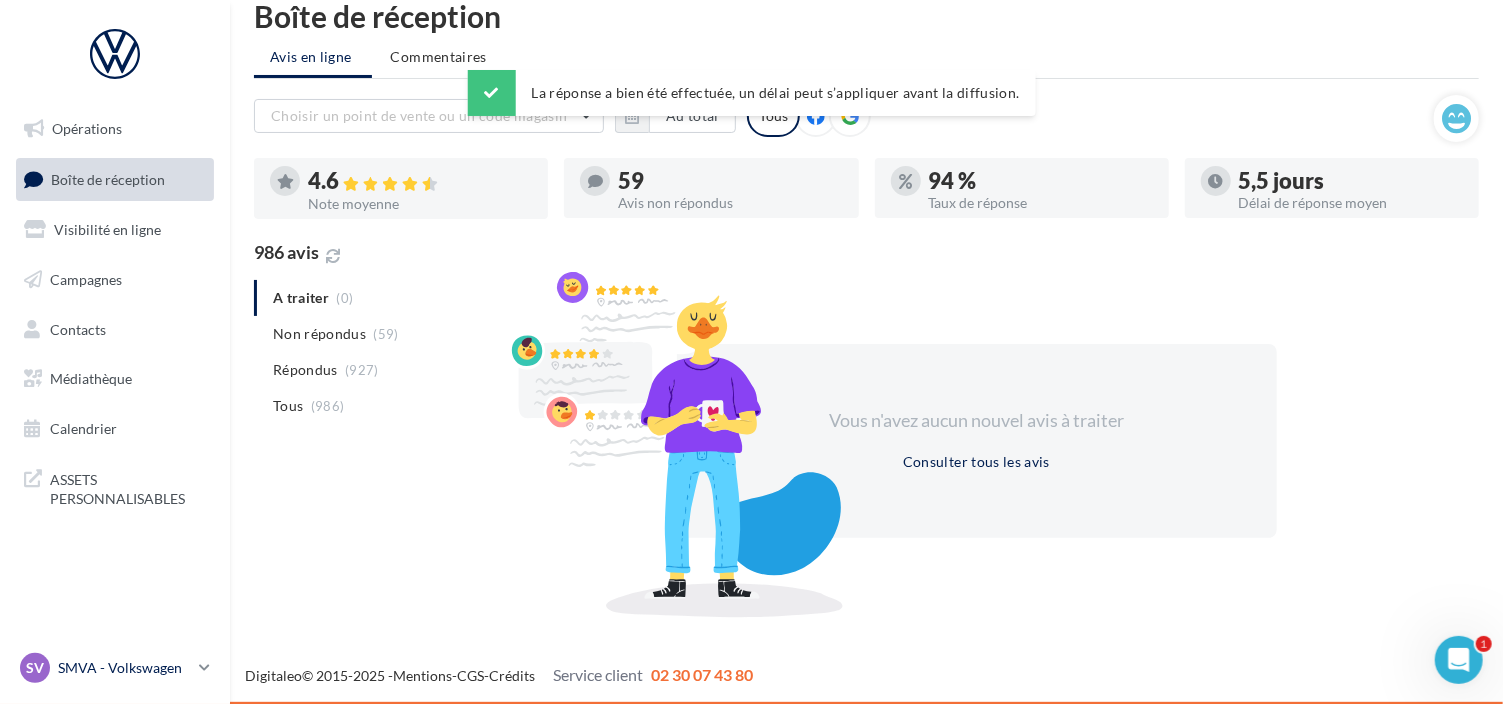click on "SMVA - Volkswagen" at bounding box center (124, 668) 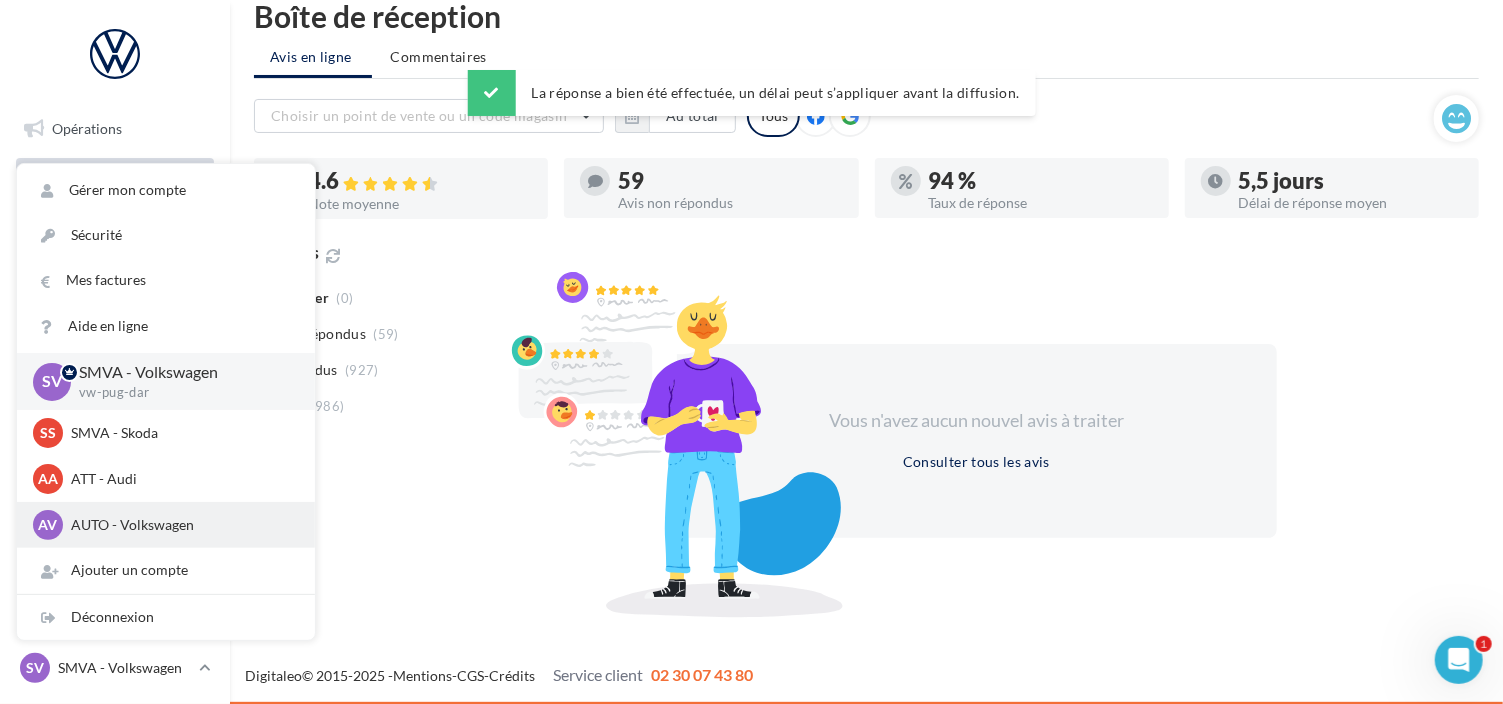 click on "AUTO - Volkswagen" at bounding box center (181, 433) 